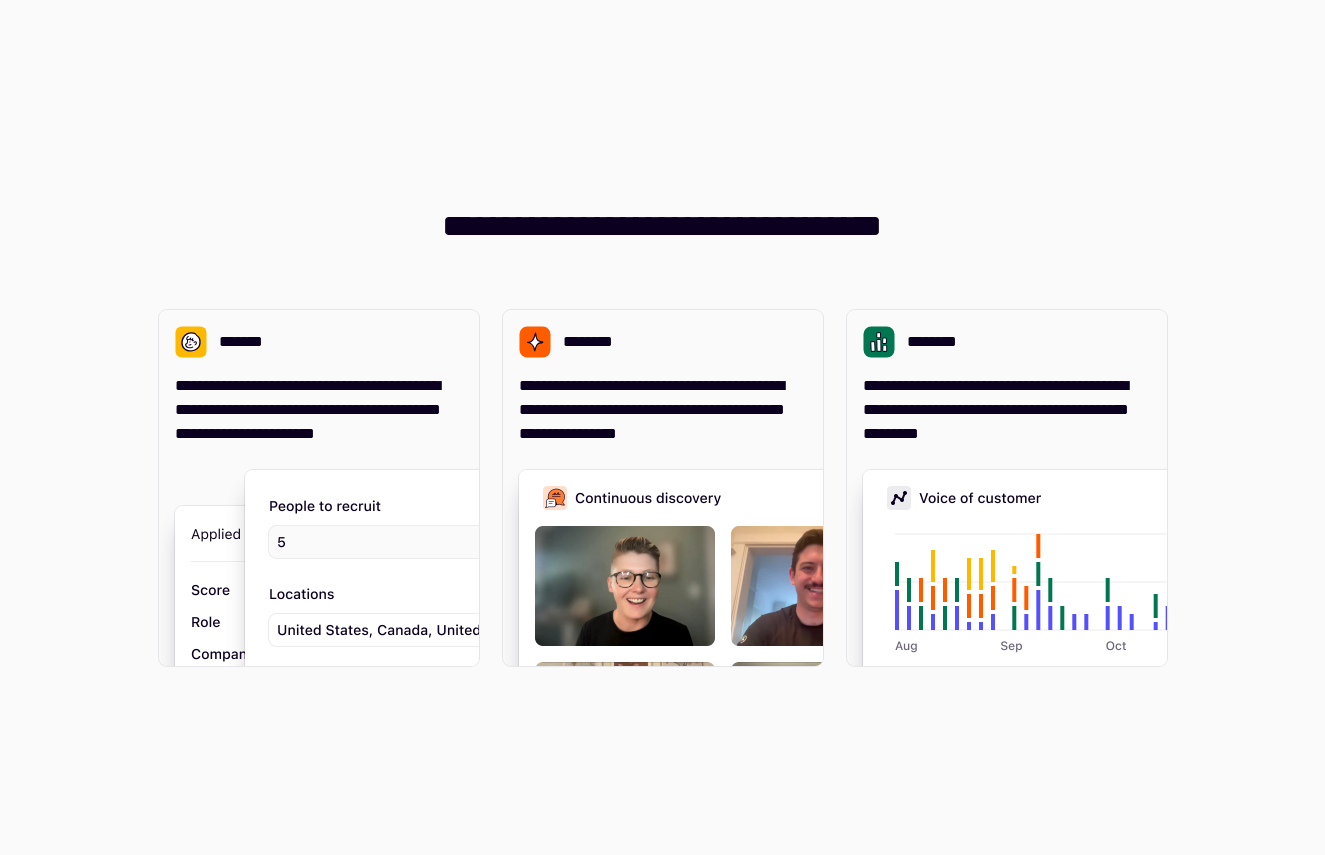 scroll, scrollTop: 0, scrollLeft: 0, axis: both 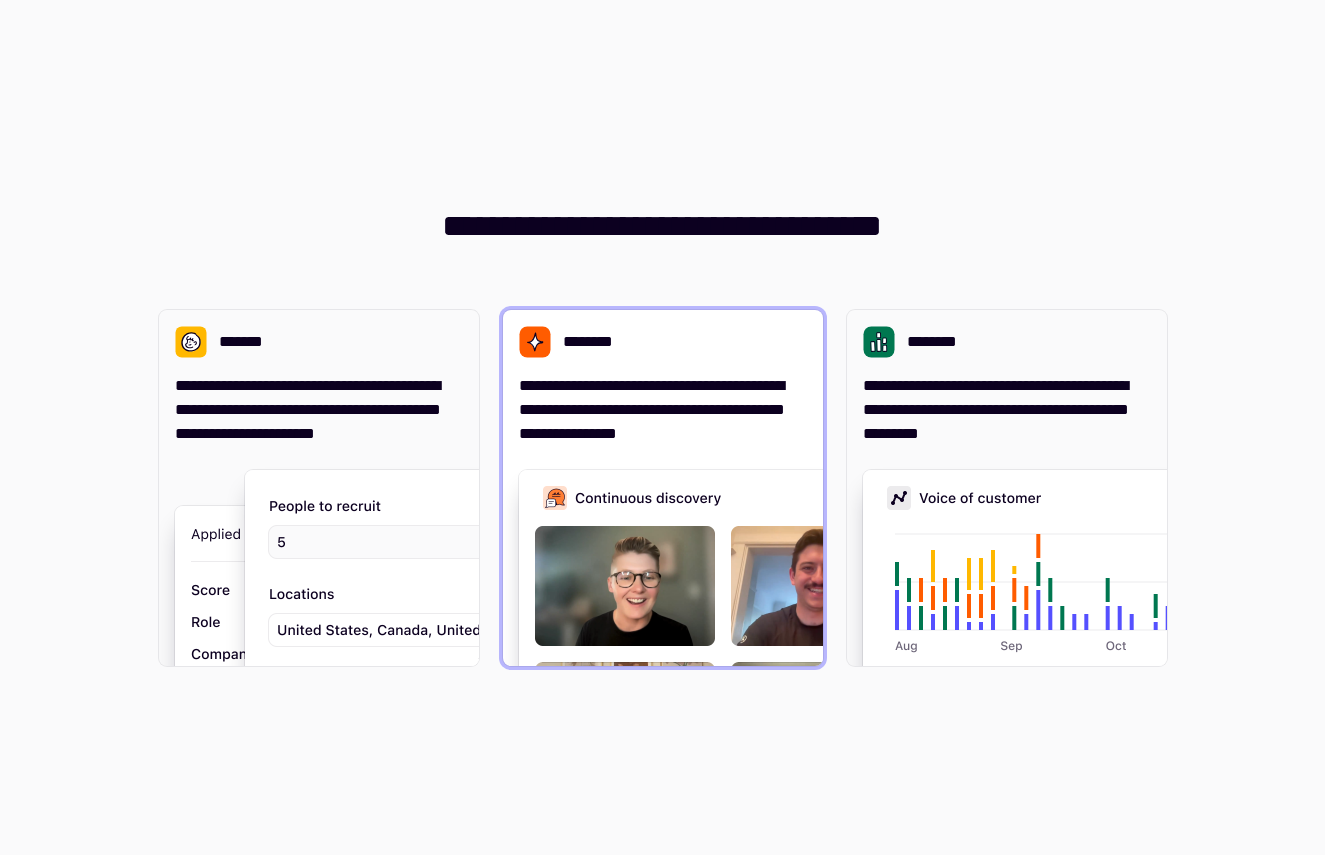 click on "**********" at bounding box center [663, 410] 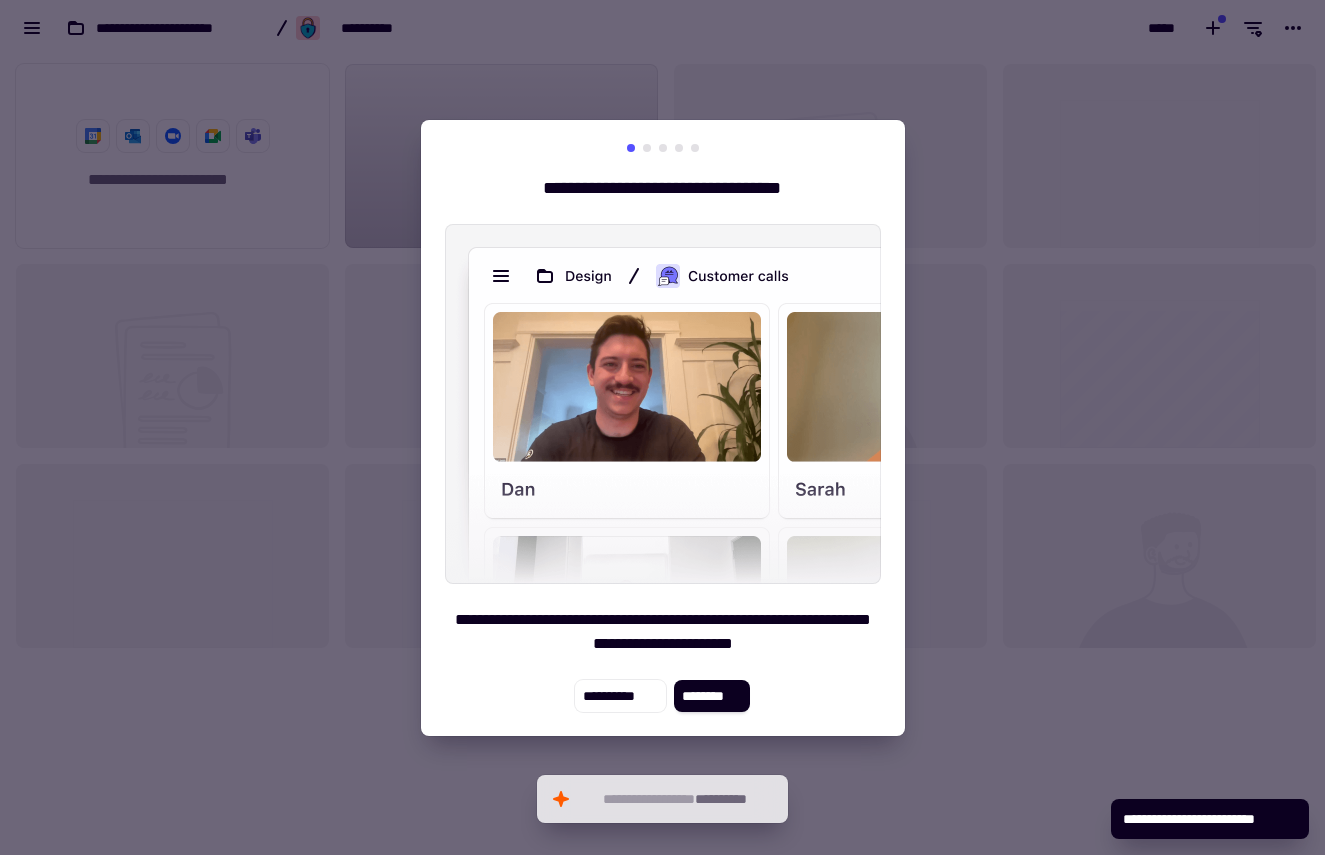 scroll, scrollTop: 16, scrollLeft: 16, axis: both 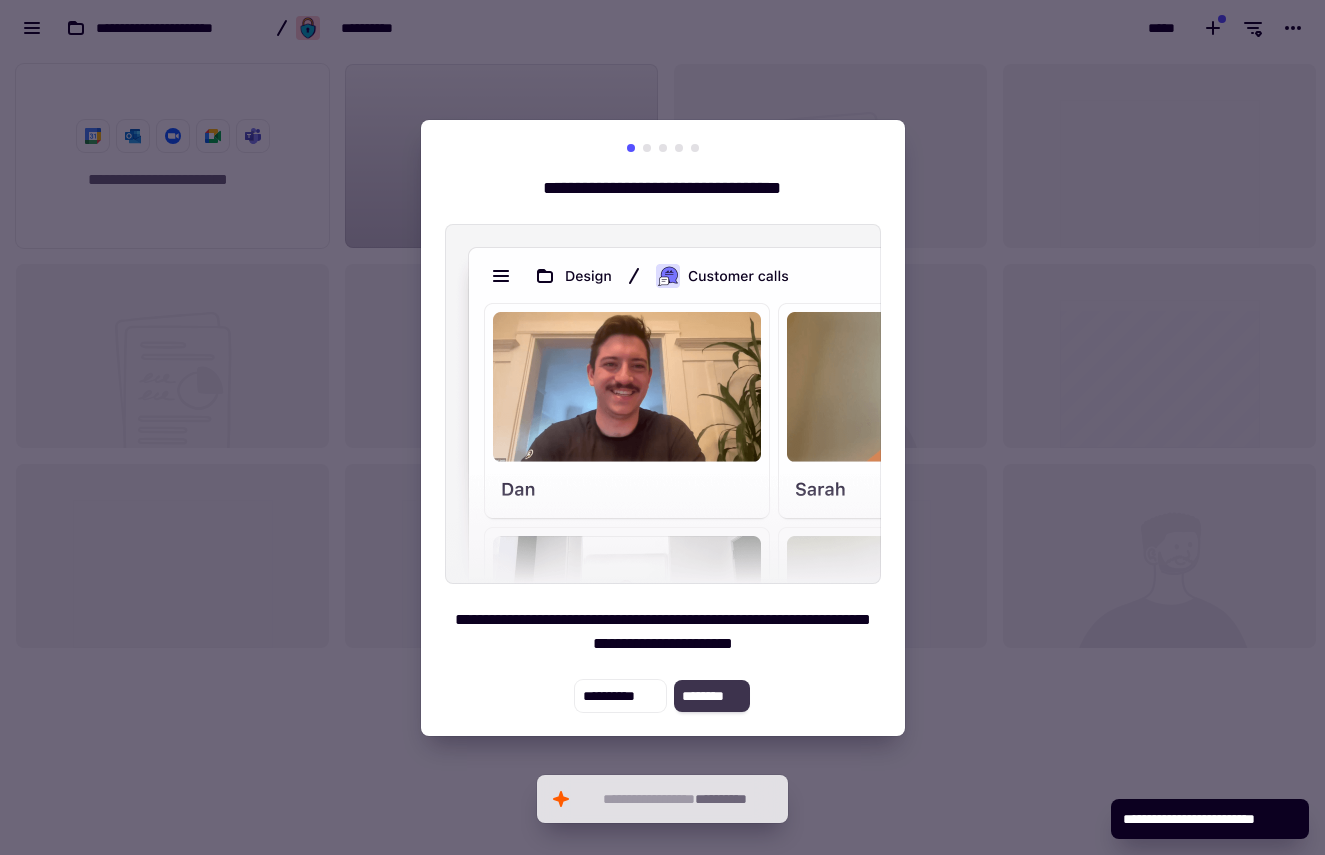 click on "********" 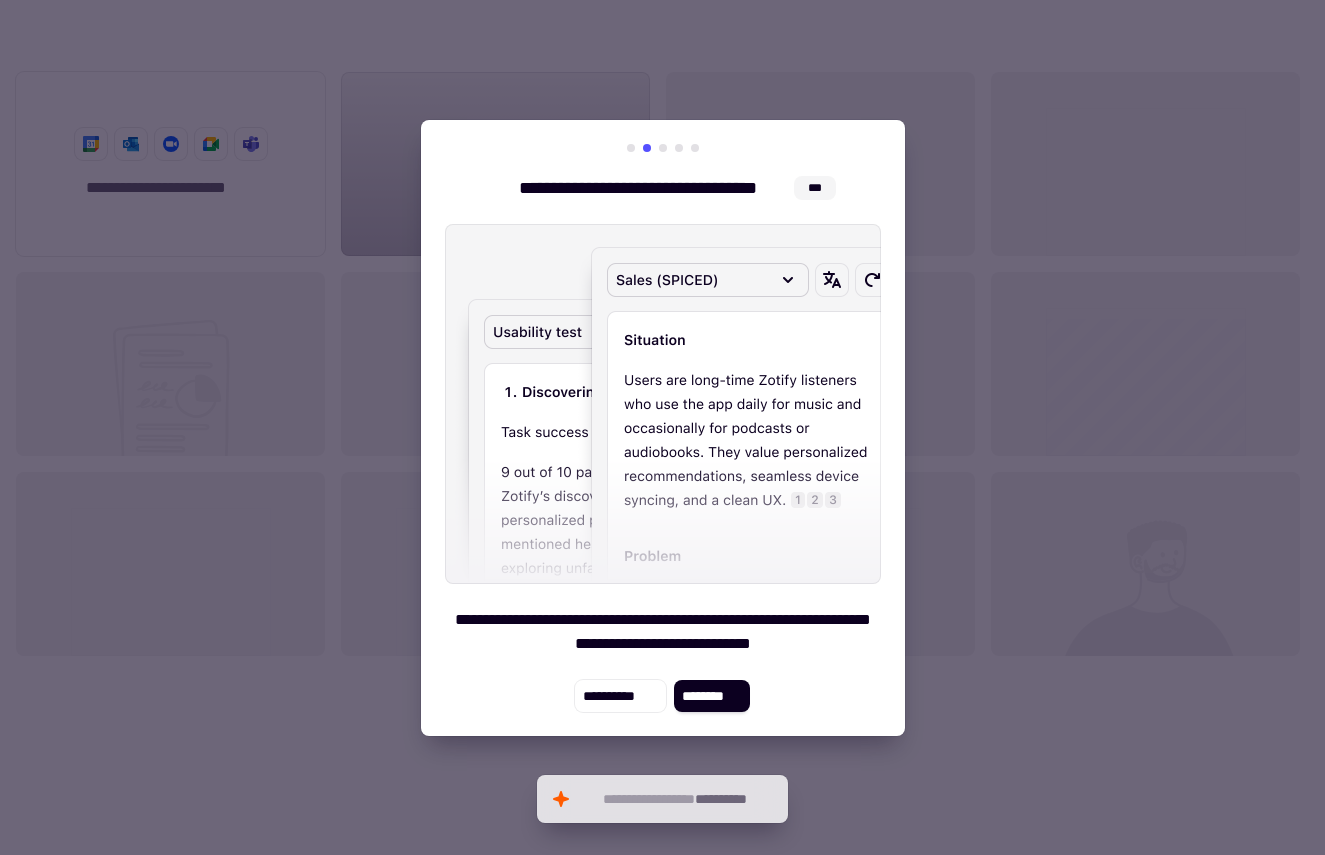 scroll, scrollTop: 784, scrollLeft: 1310, axis: both 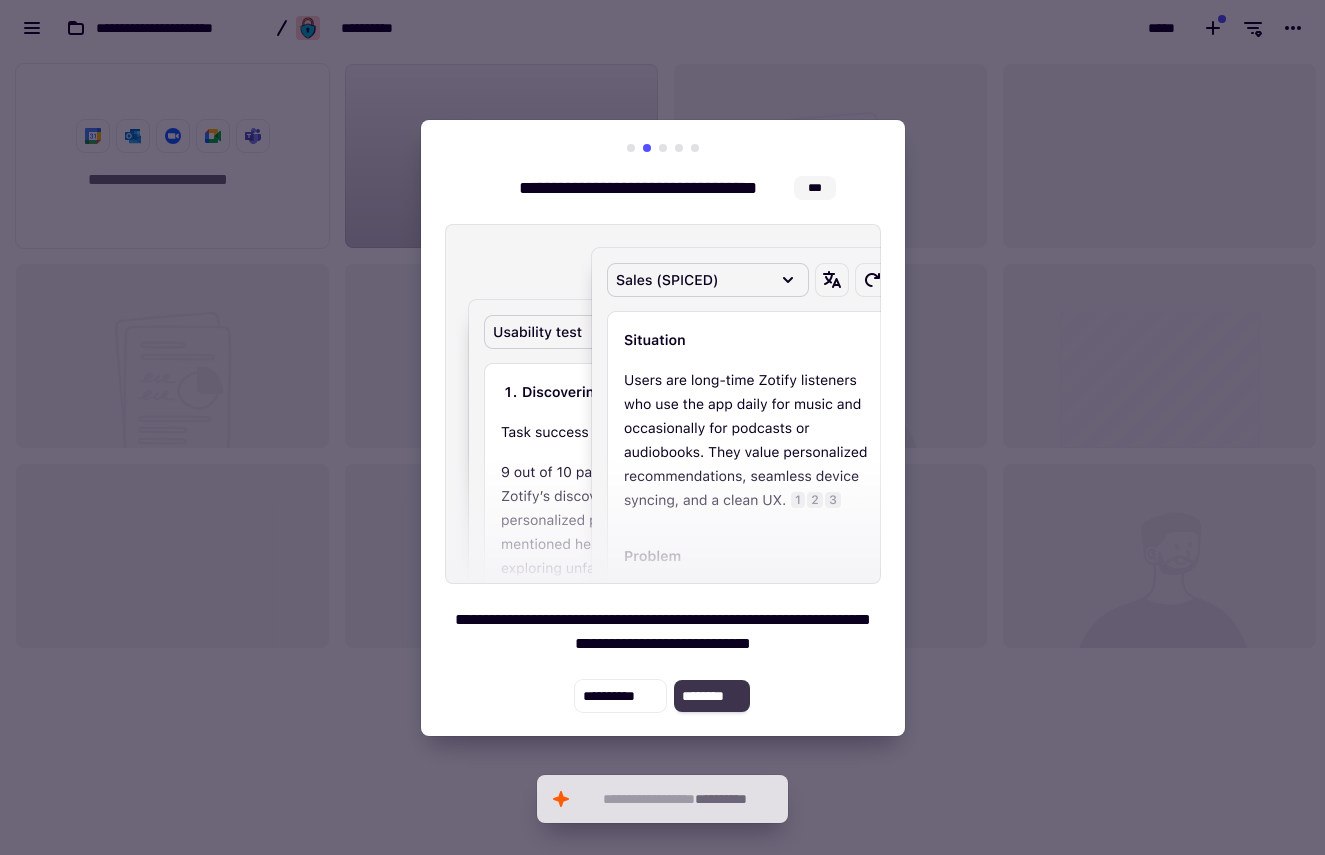 click on "********" 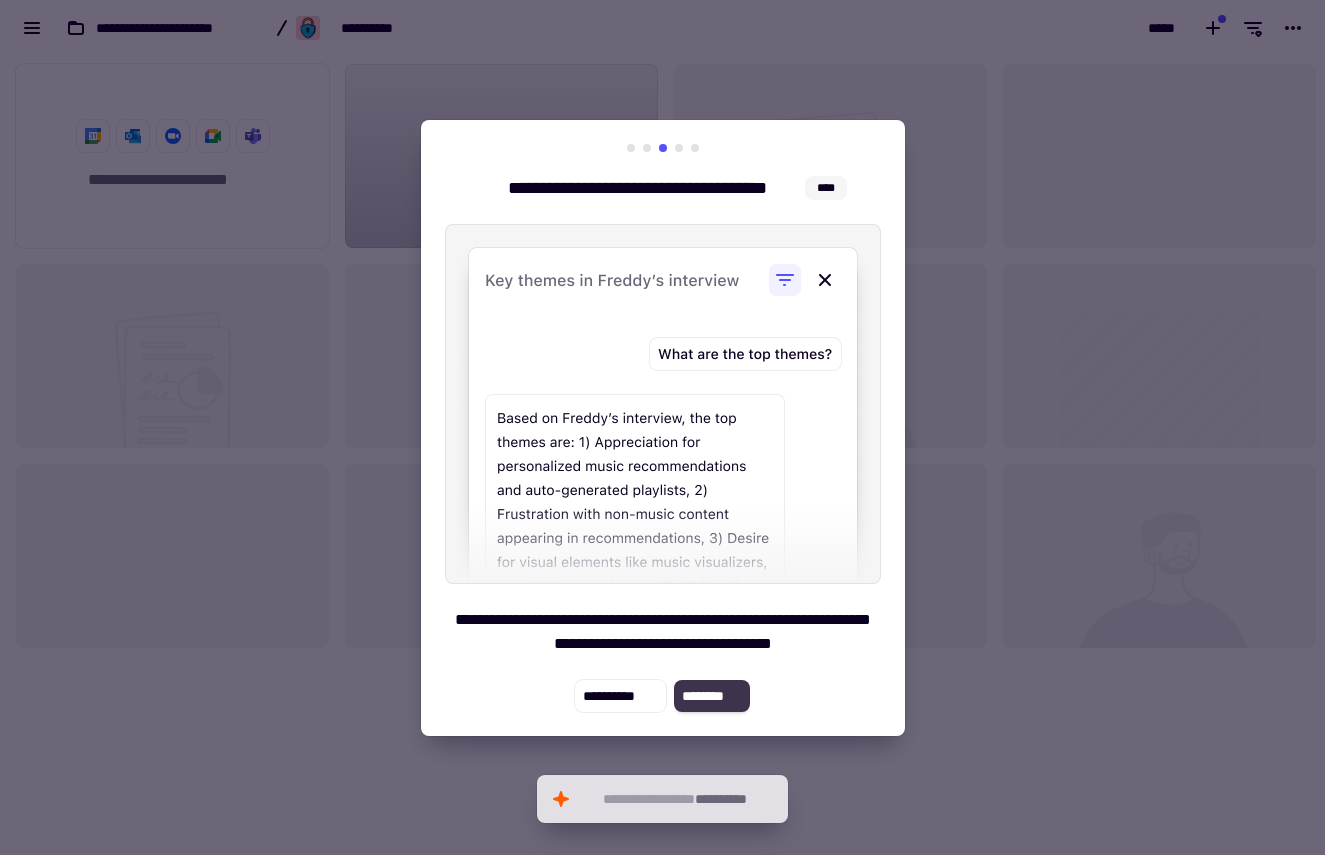 click on "********" 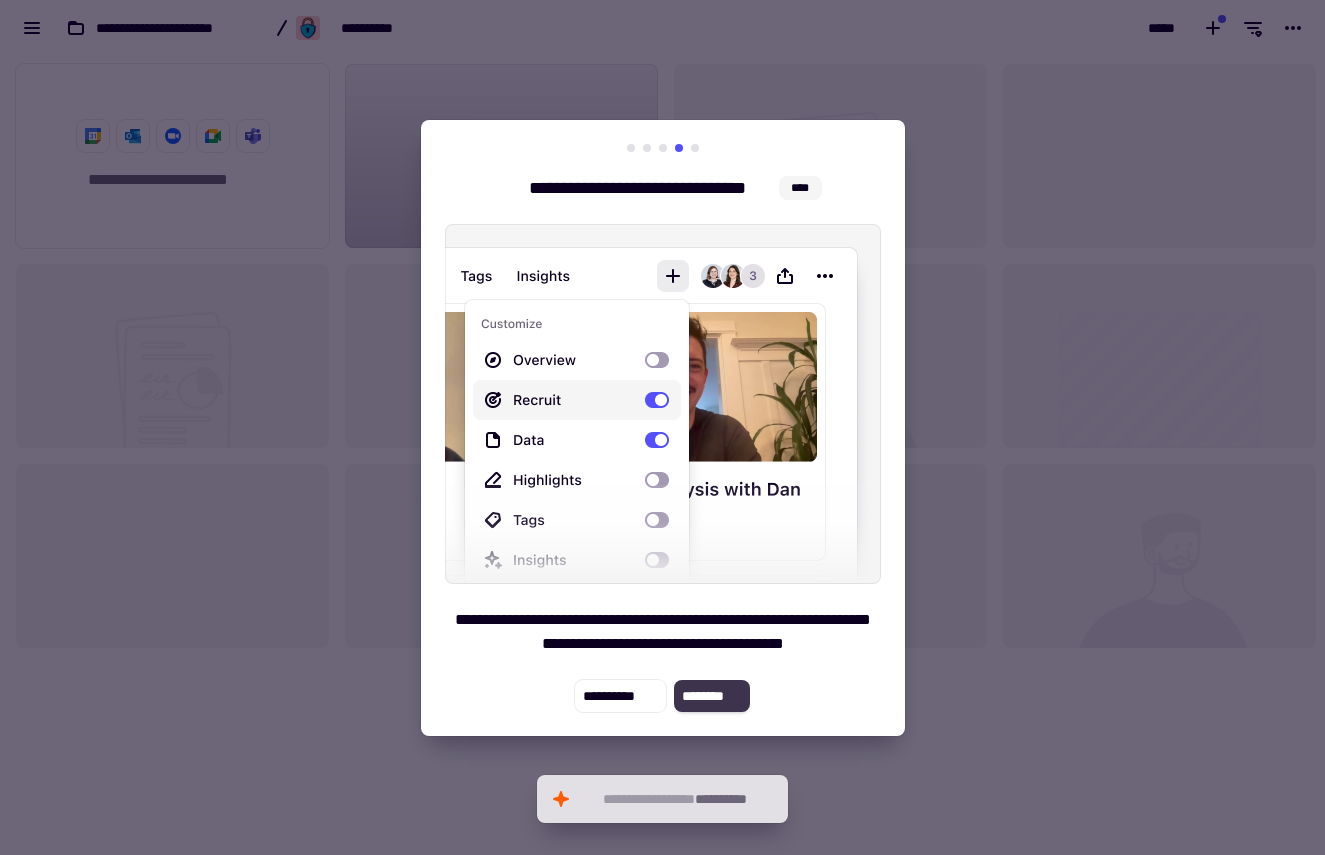 click on "********" 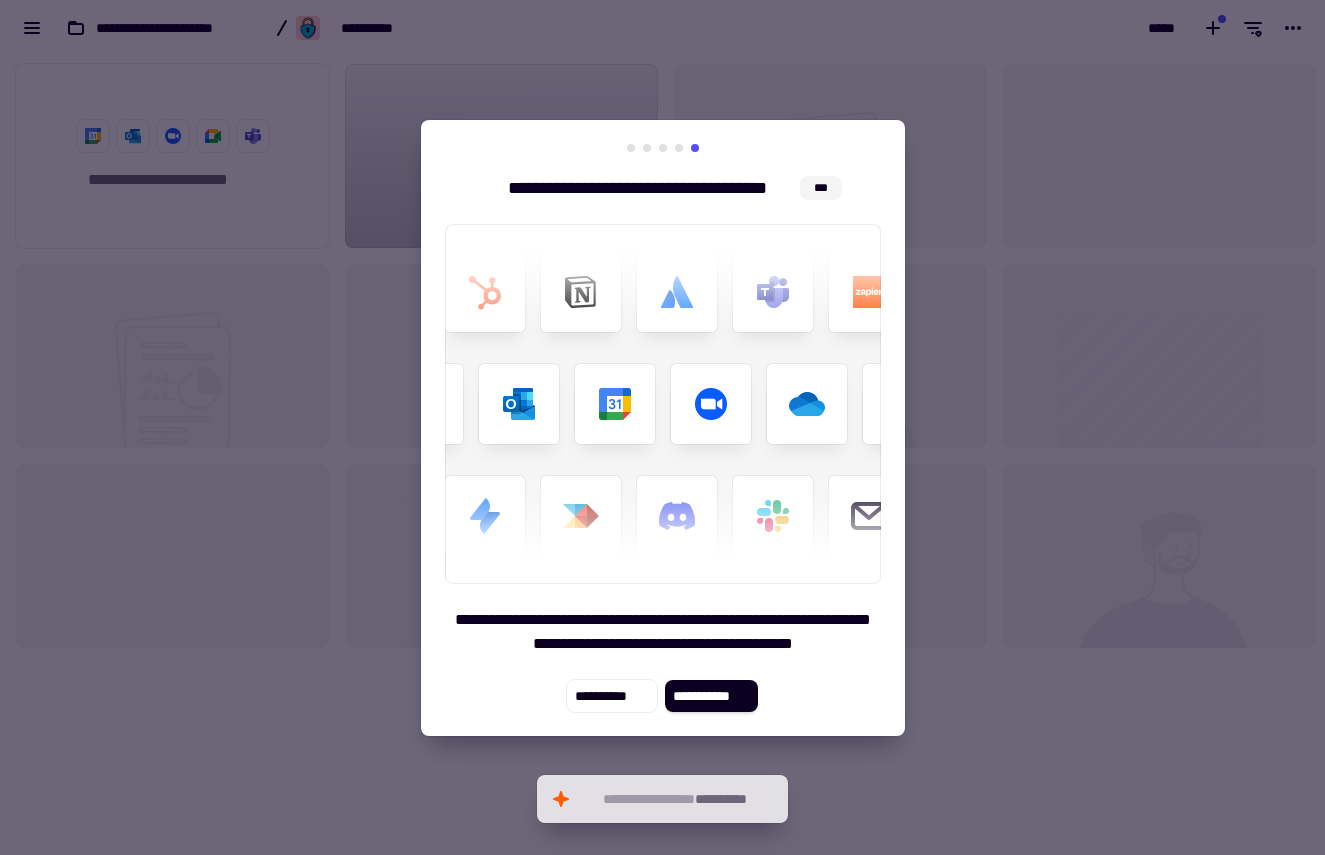 click at bounding box center [662, 427] 